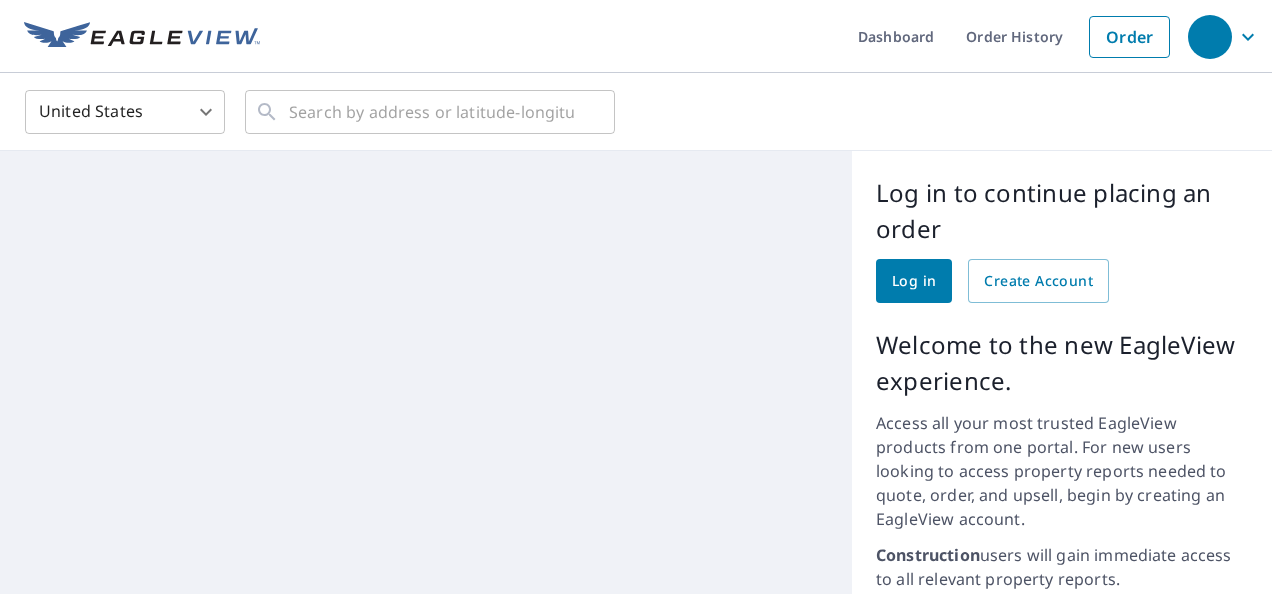 scroll, scrollTop: 0, scrollLeft: 0, axis: both 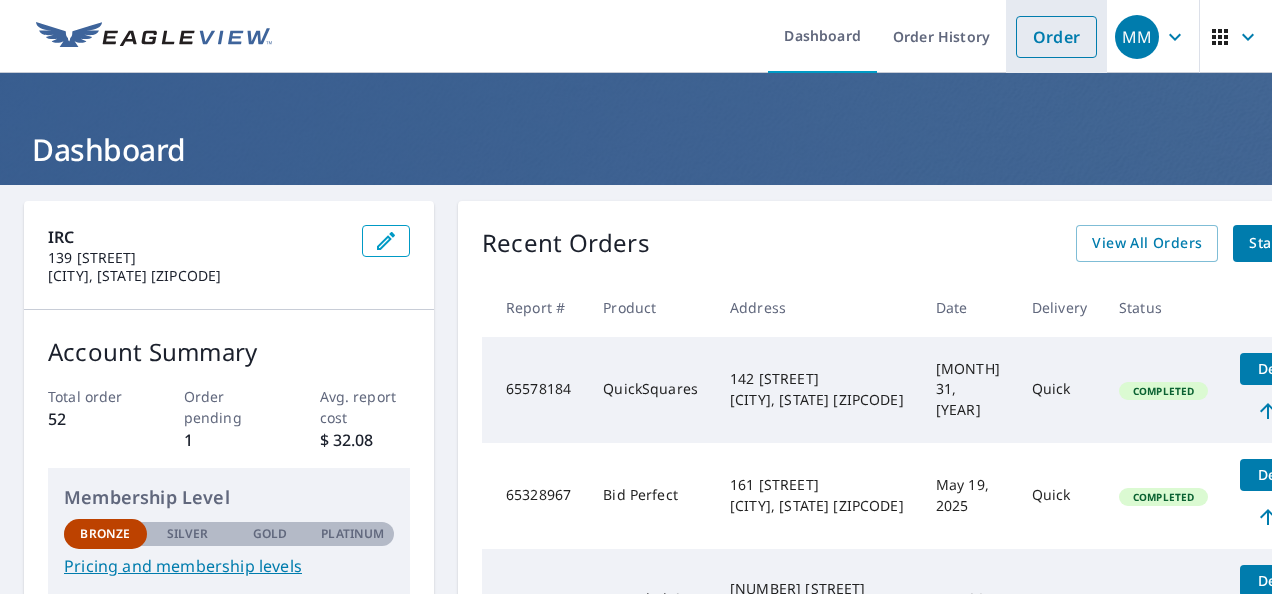 click on "Order" at bounding box center [1056, 37] 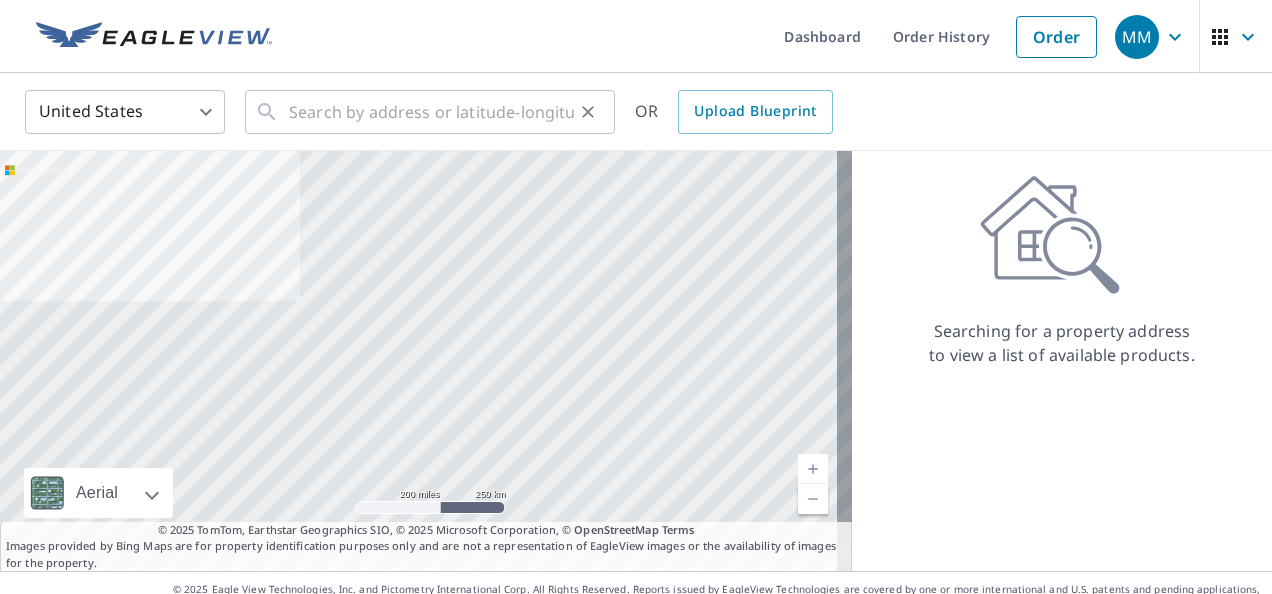 click on "​" at bounding box center [430, 112] 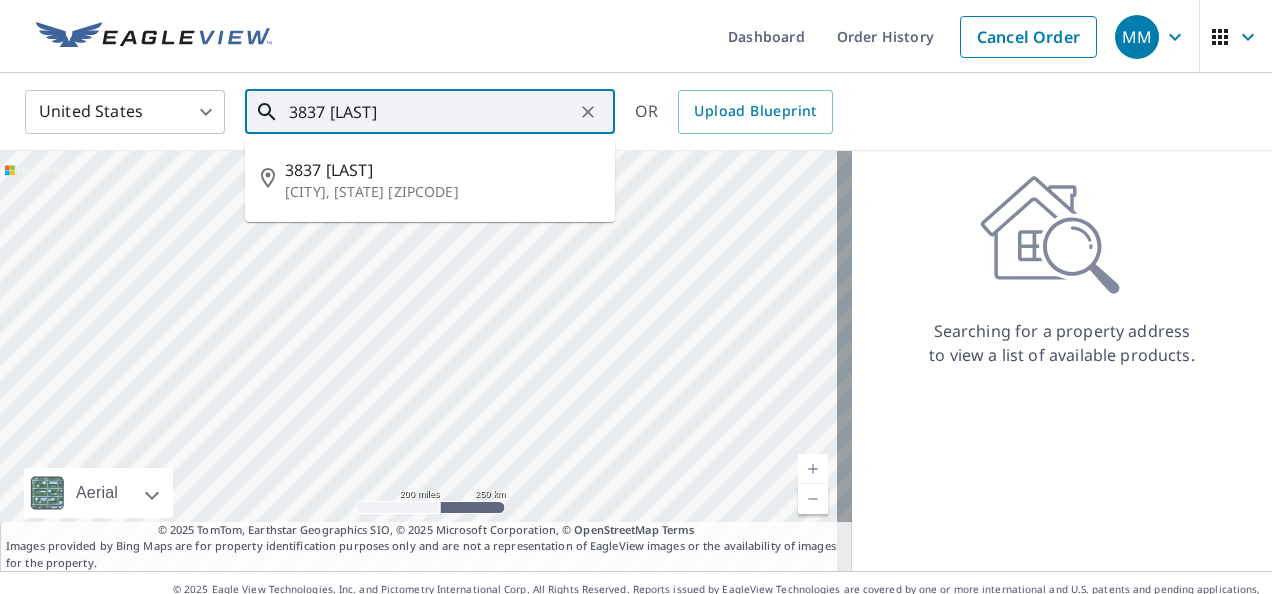 click on "[CITY], [STATE] [ZIPCODE]" at bounding box center [442, 192] 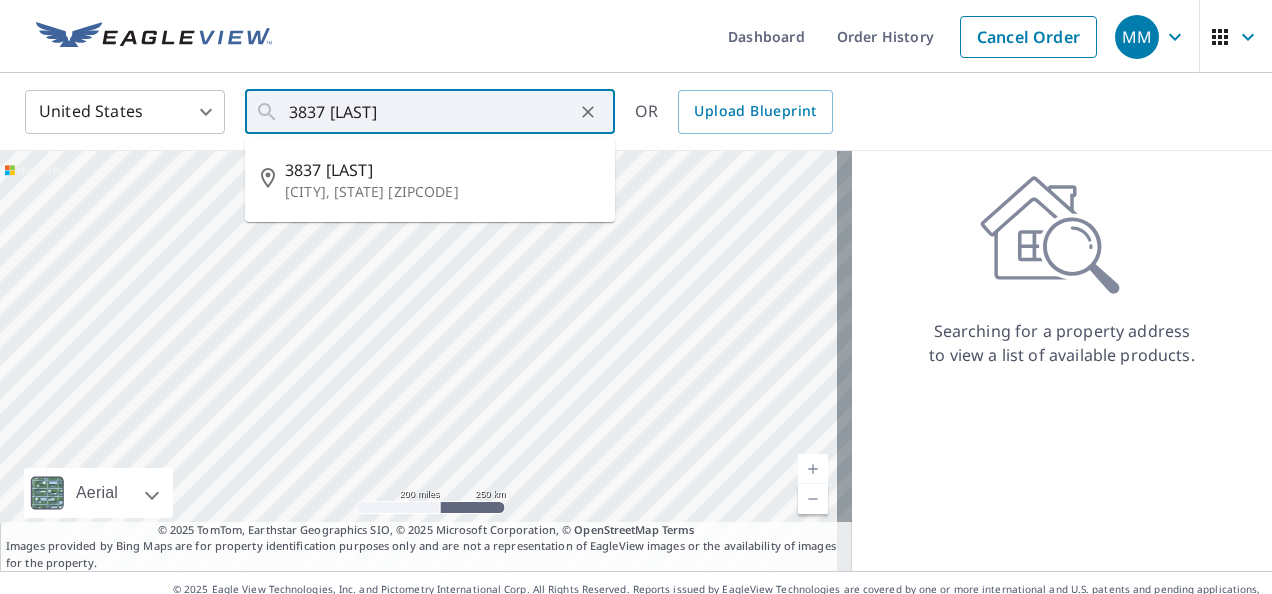 type on "3837 [STREET] [CITY], [STATE] [ZIPCODE]" 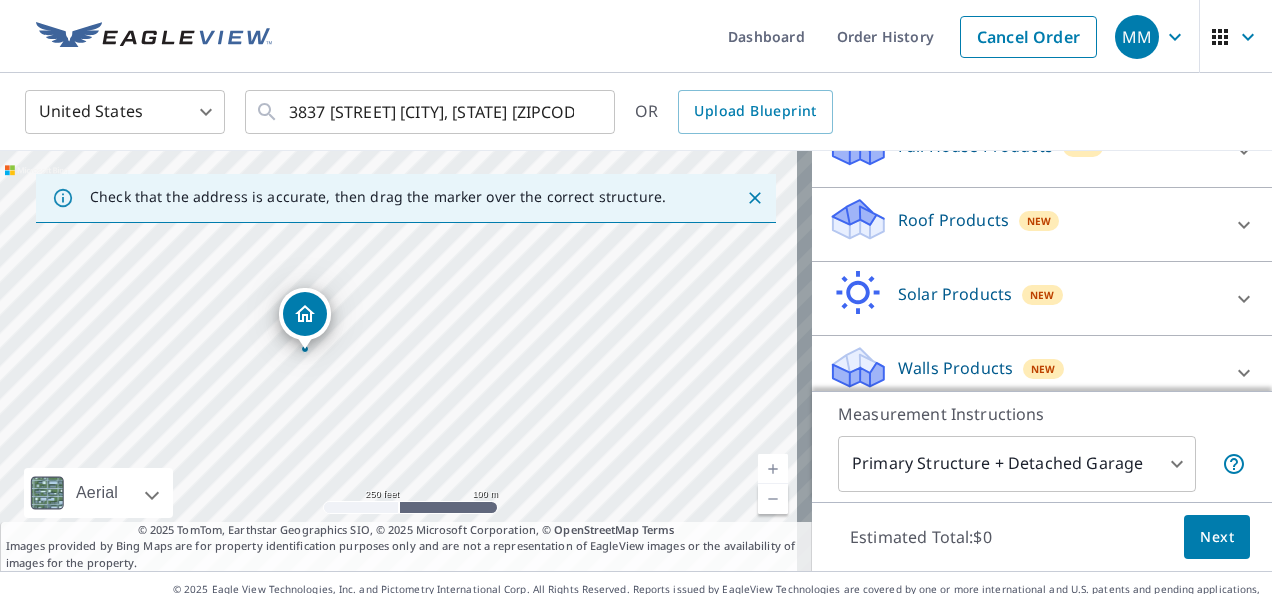 scroll, scrollTop: 261, scrollLeft: 0, axis: vertical 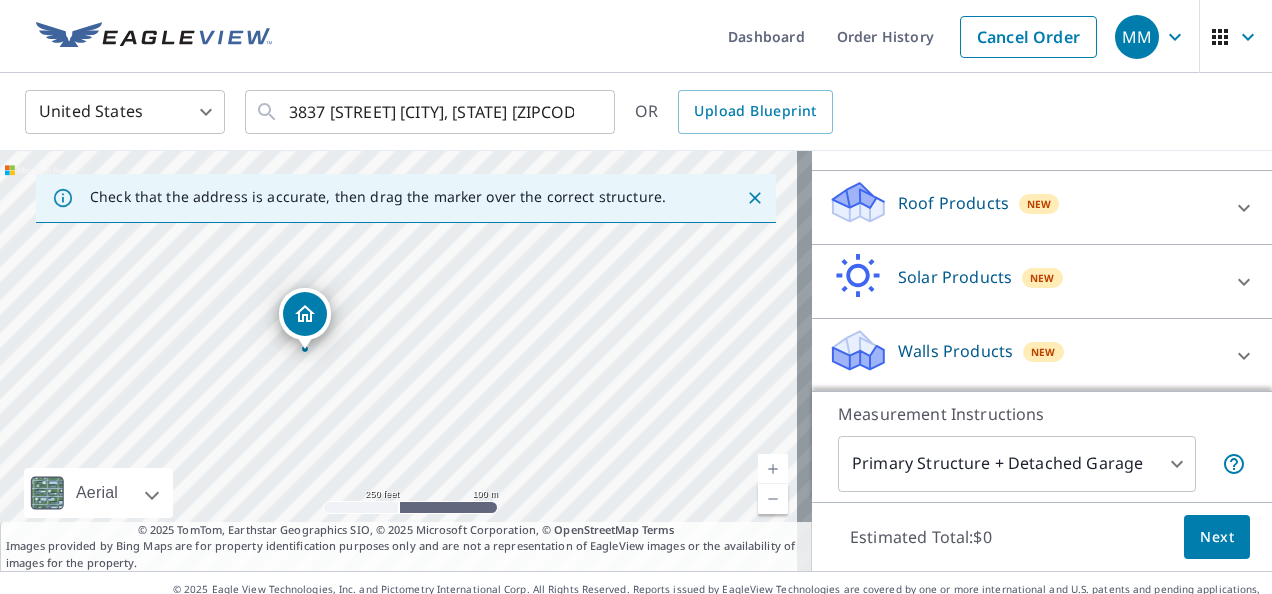 click 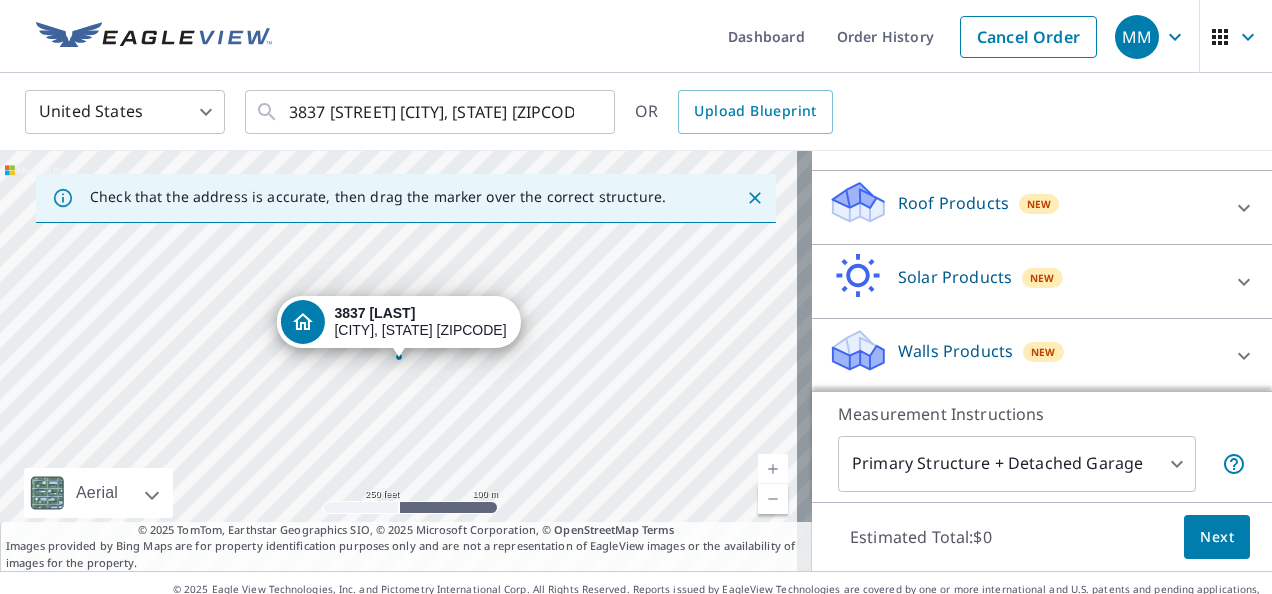 click 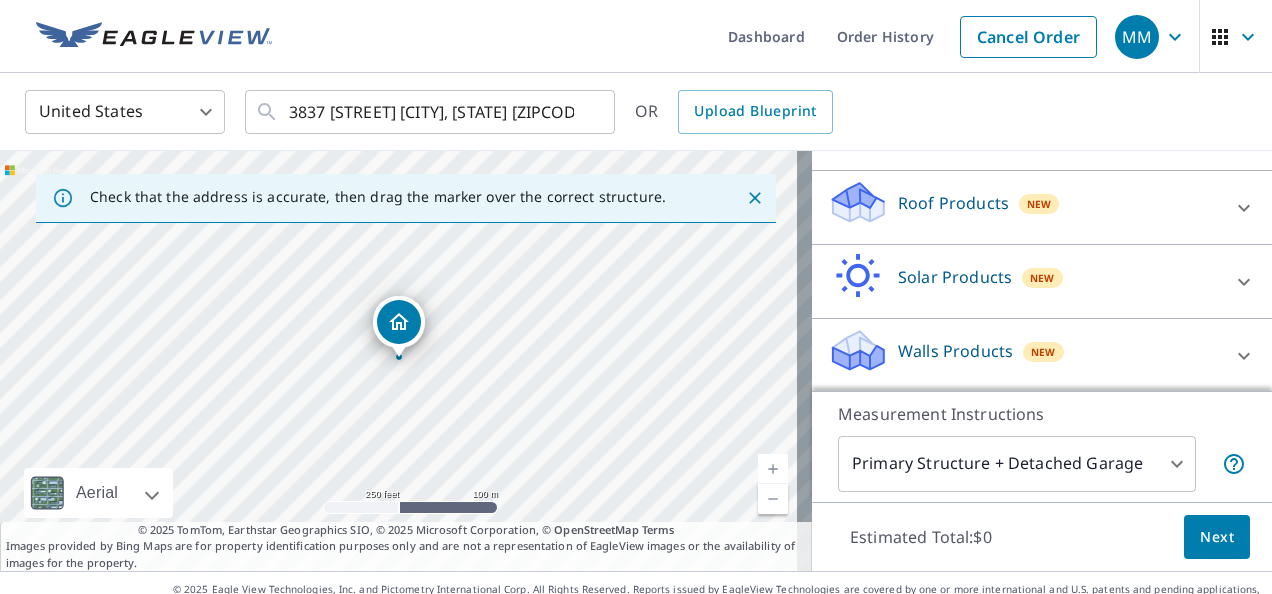 click 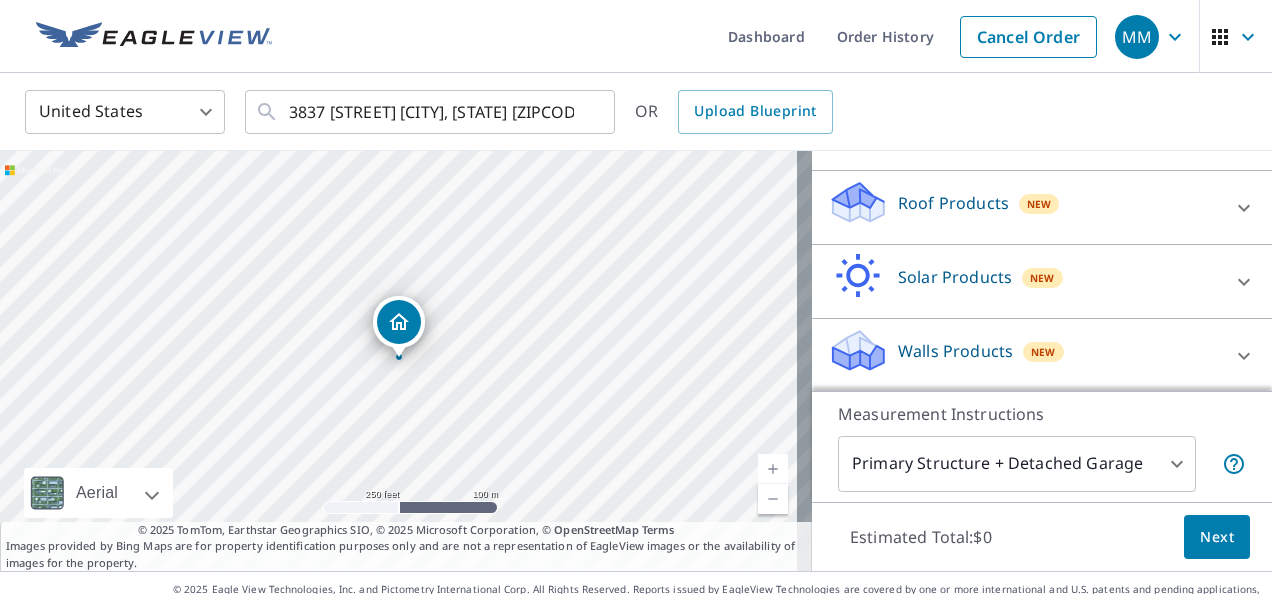 click 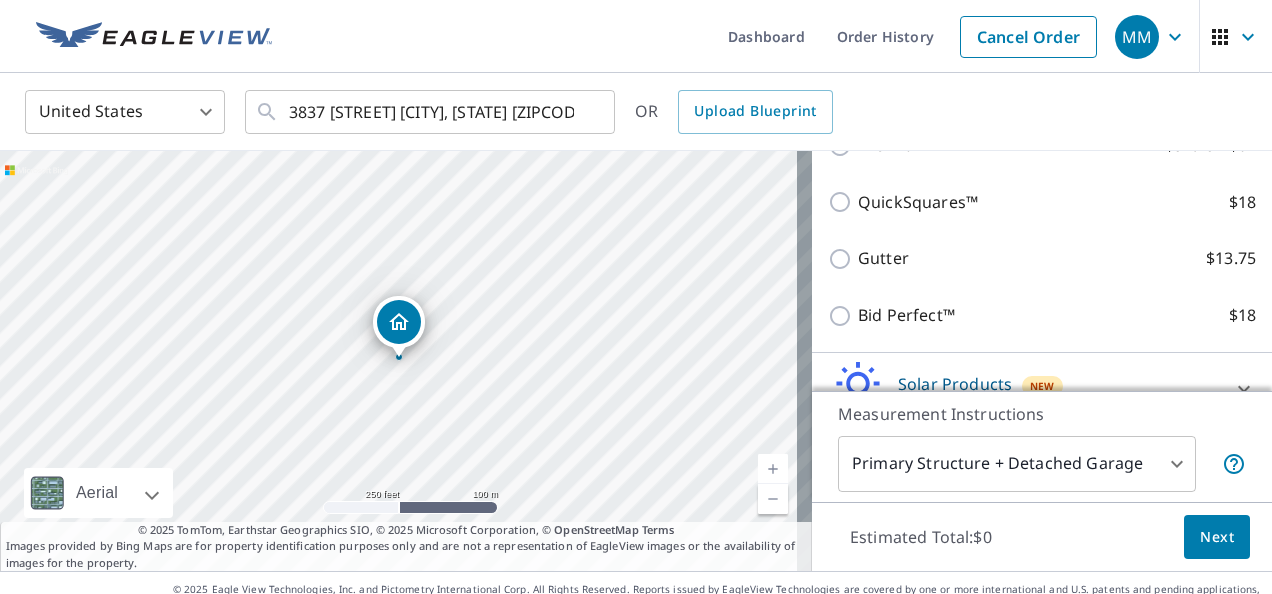 scroll, scrollTop: 381, scrollLeft: 0, axis: vertical 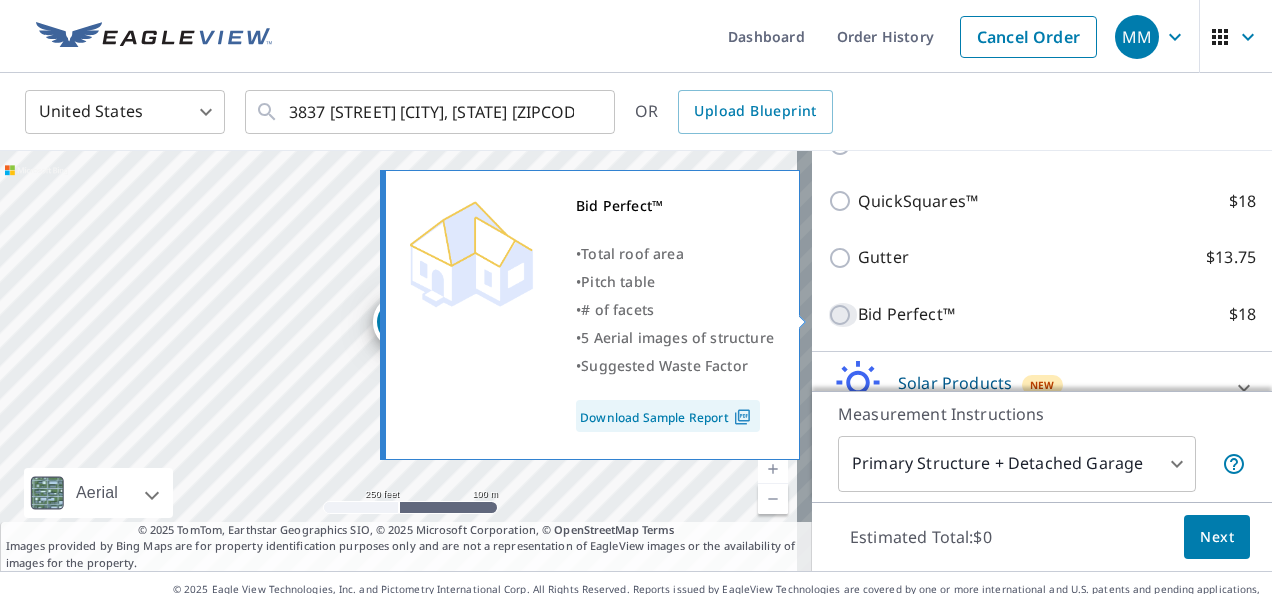 click on "Bid Perfect™ $18" at bounding box center [843, 315] 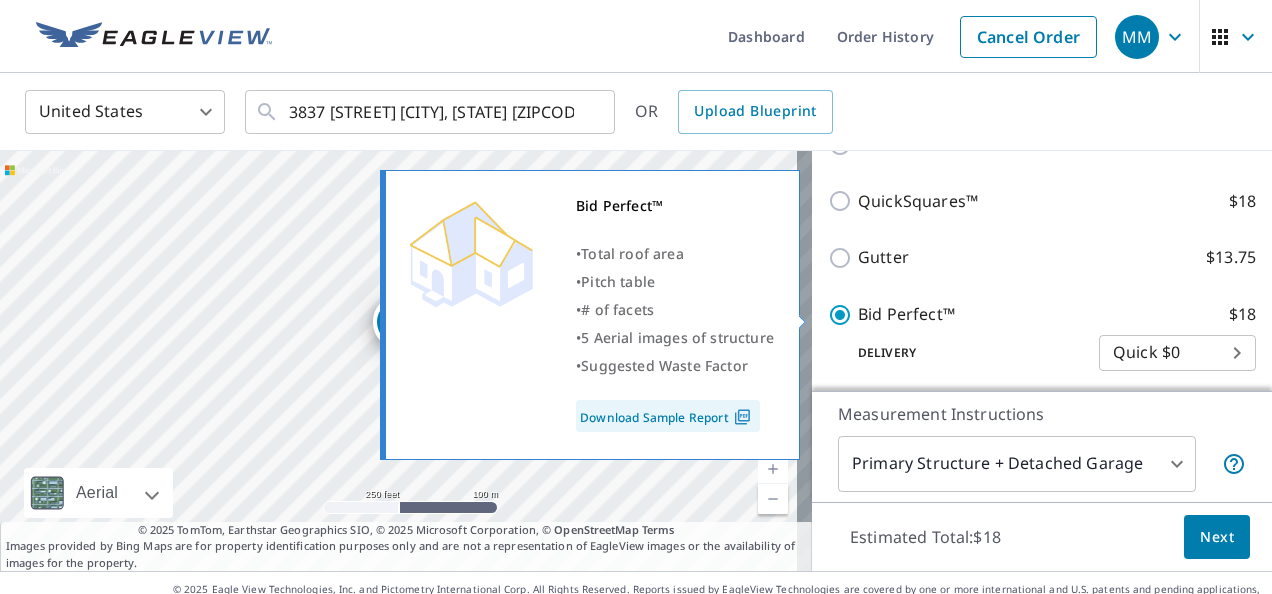 click on "Download Sample Report" at bounding box center [668, 416] 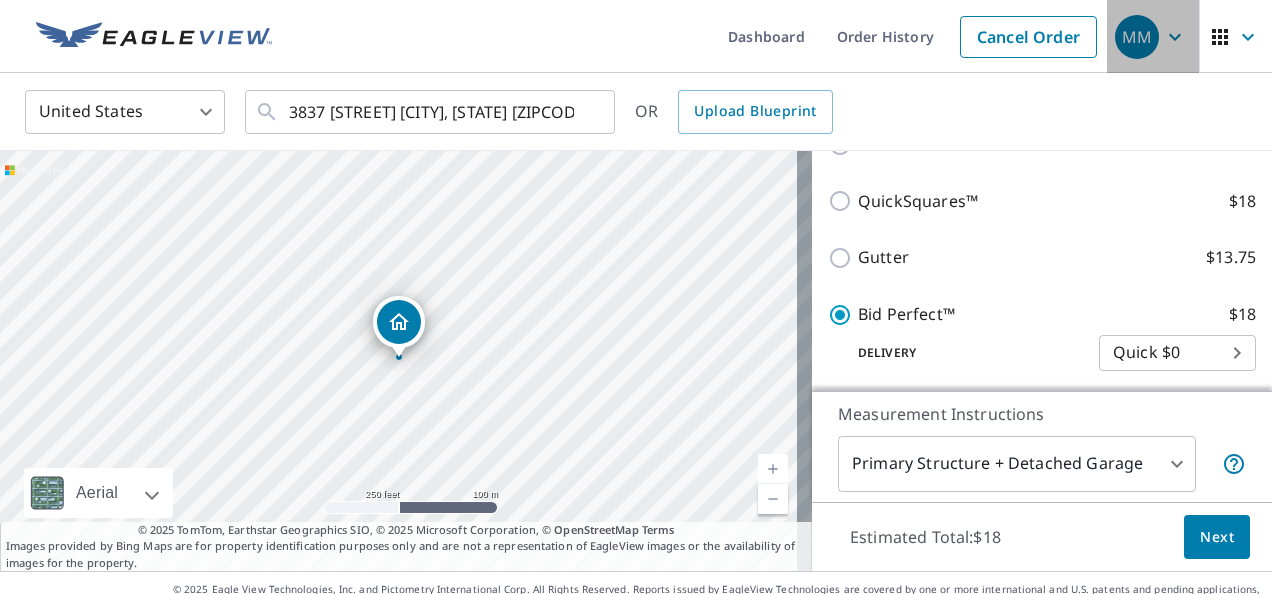 click 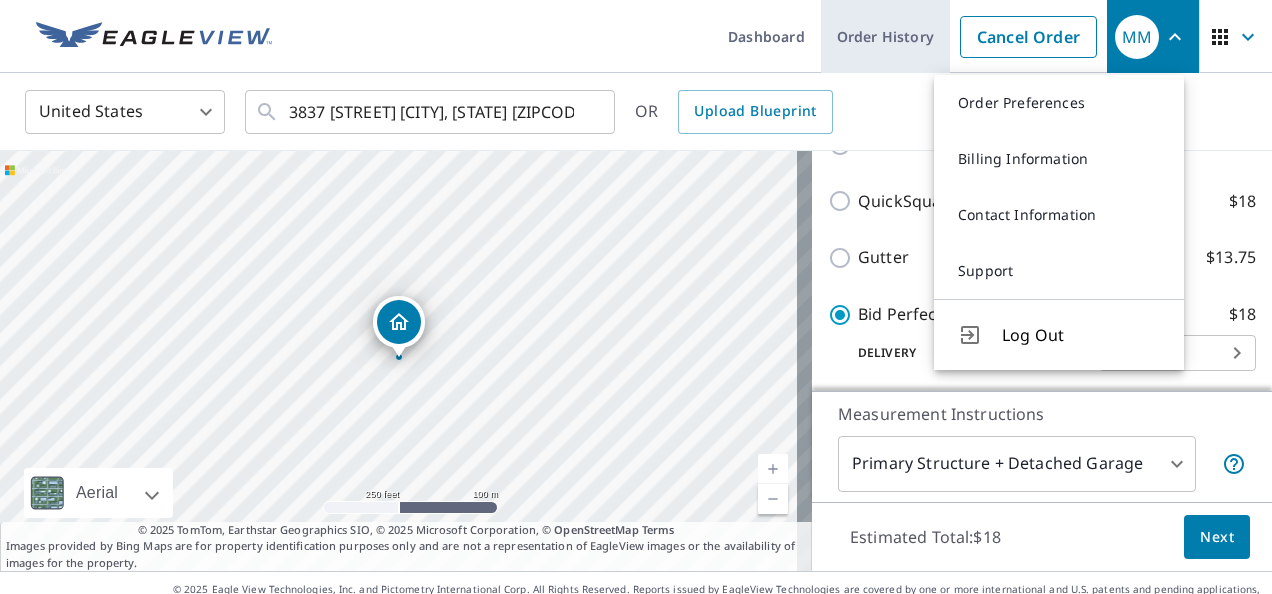 click on "Order History" at bounding box center (885, 36) 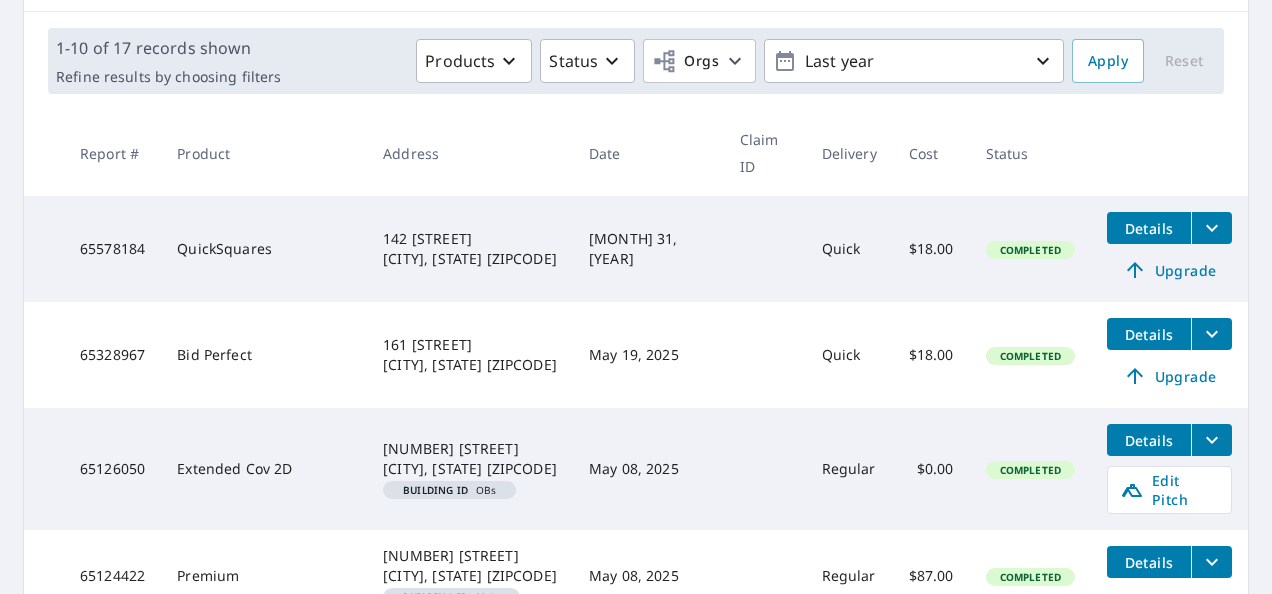 scroll, scrollTop: 0, scrollLeft: 0, axis: both 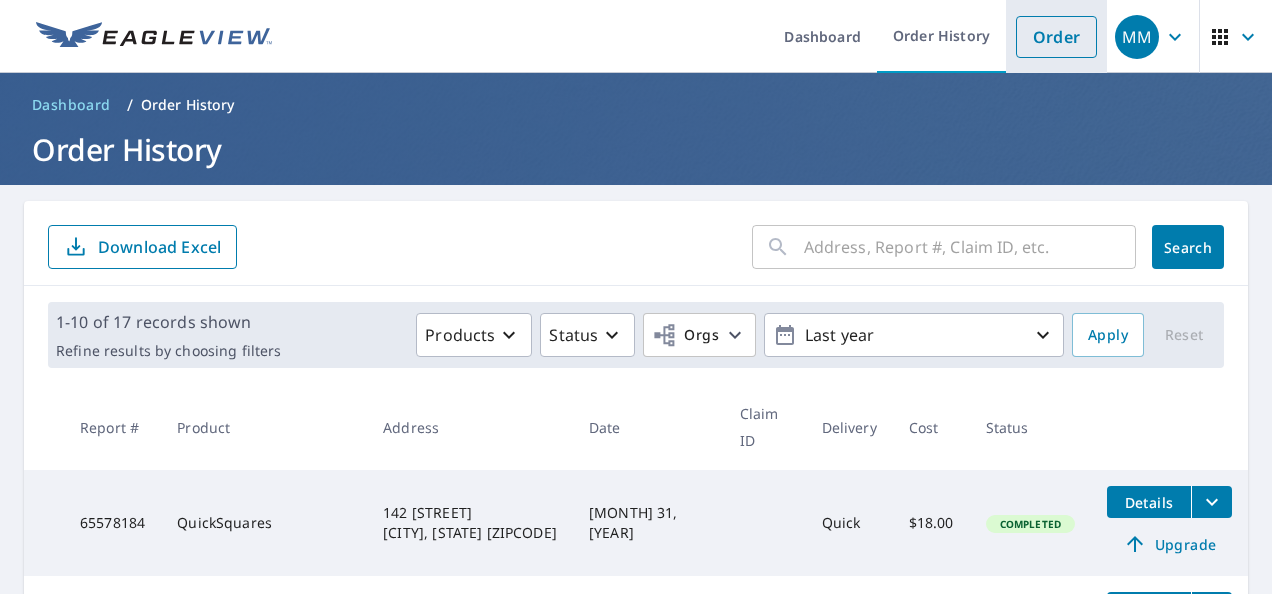 click on "Order" at bounding box center (1056, 37) 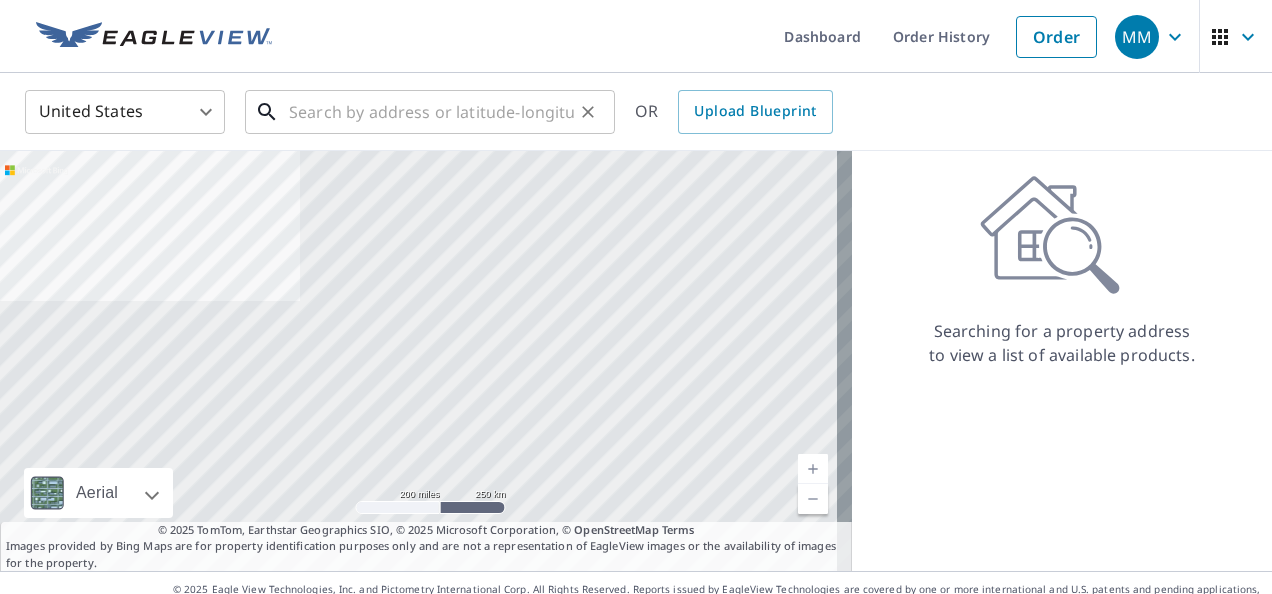 click at bounding box center [431, 112] 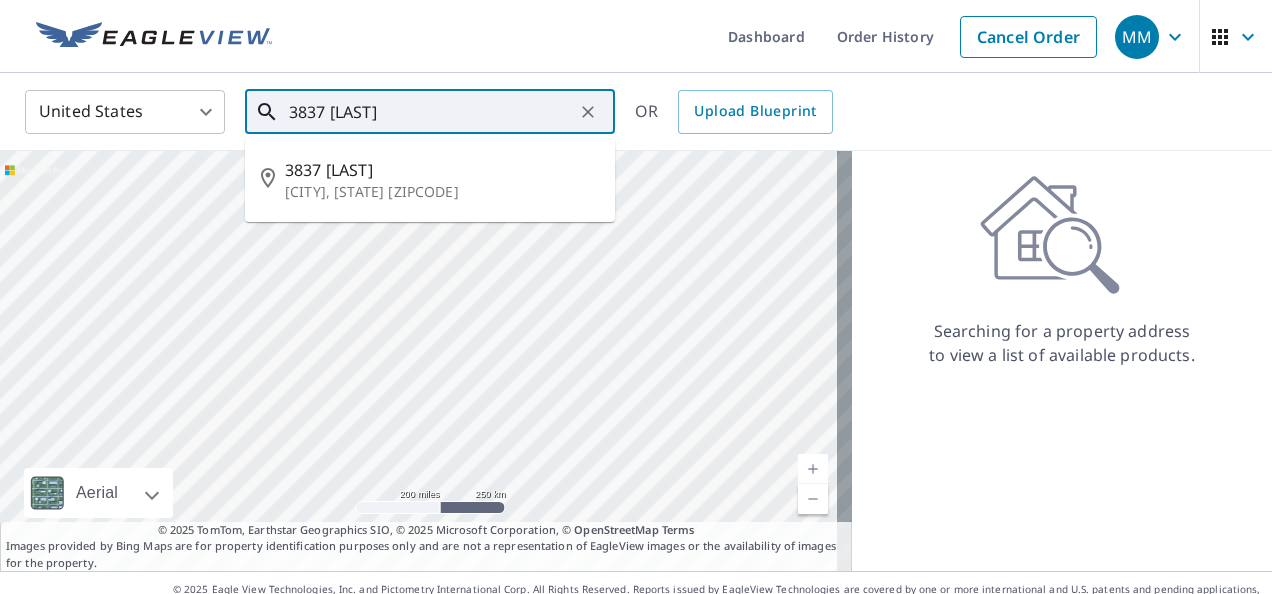 click on "3837 [LAST]" at bounding box center [442, 170] 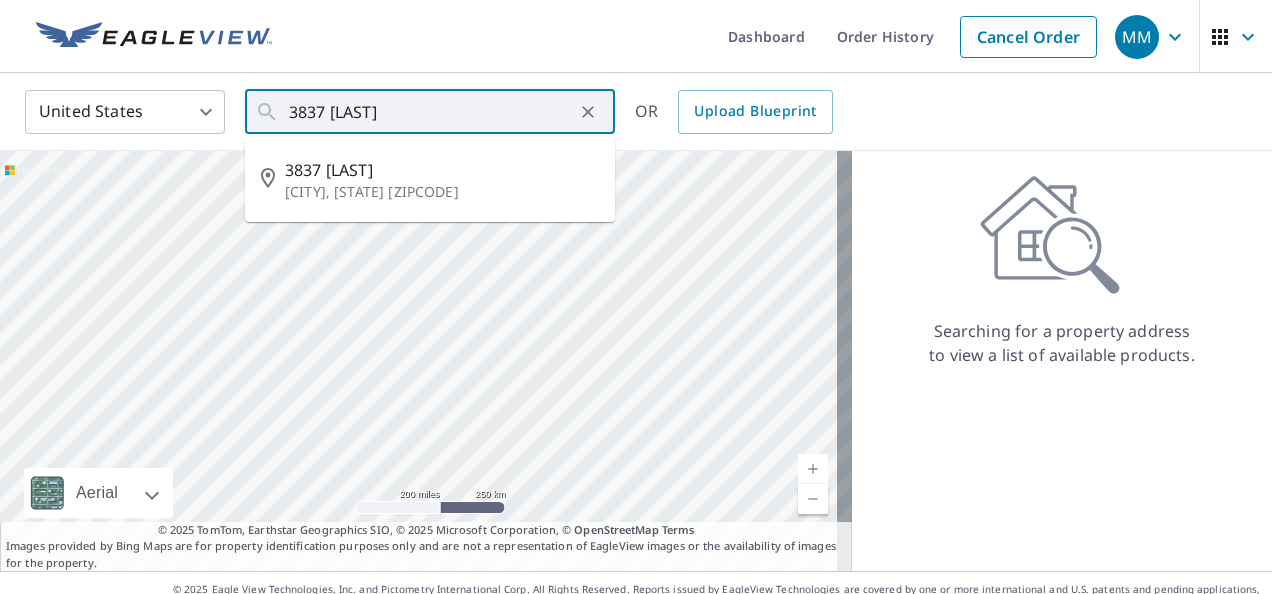 type on "3837 [STREET] [CITY], [STATE] [ZIPCODE]" 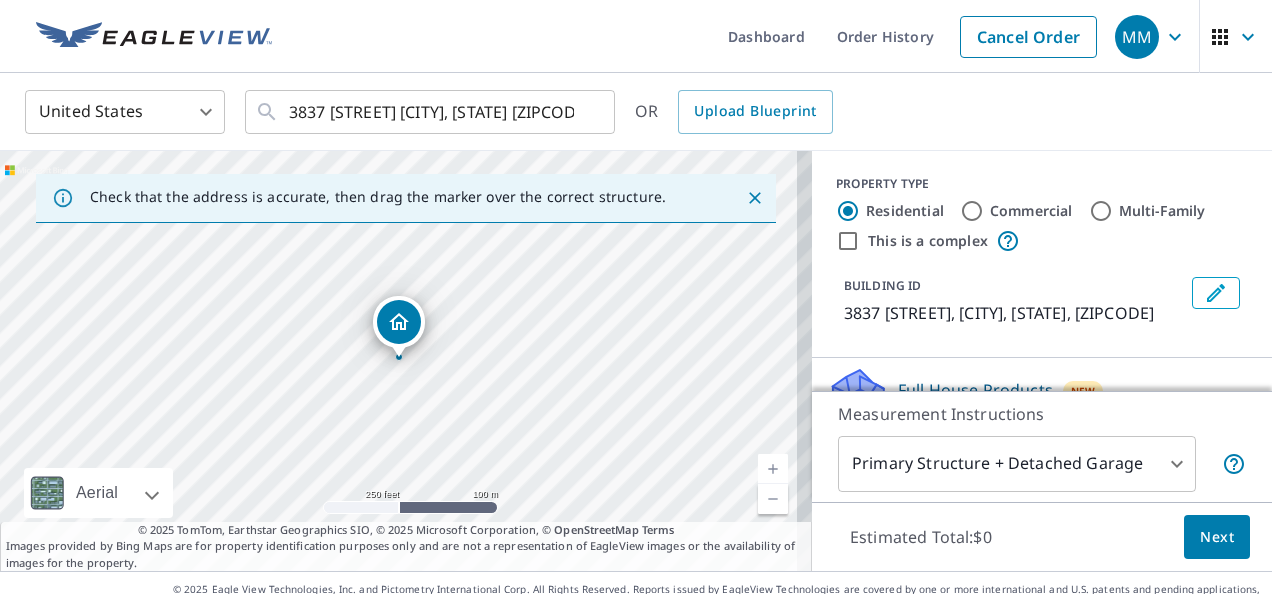 click 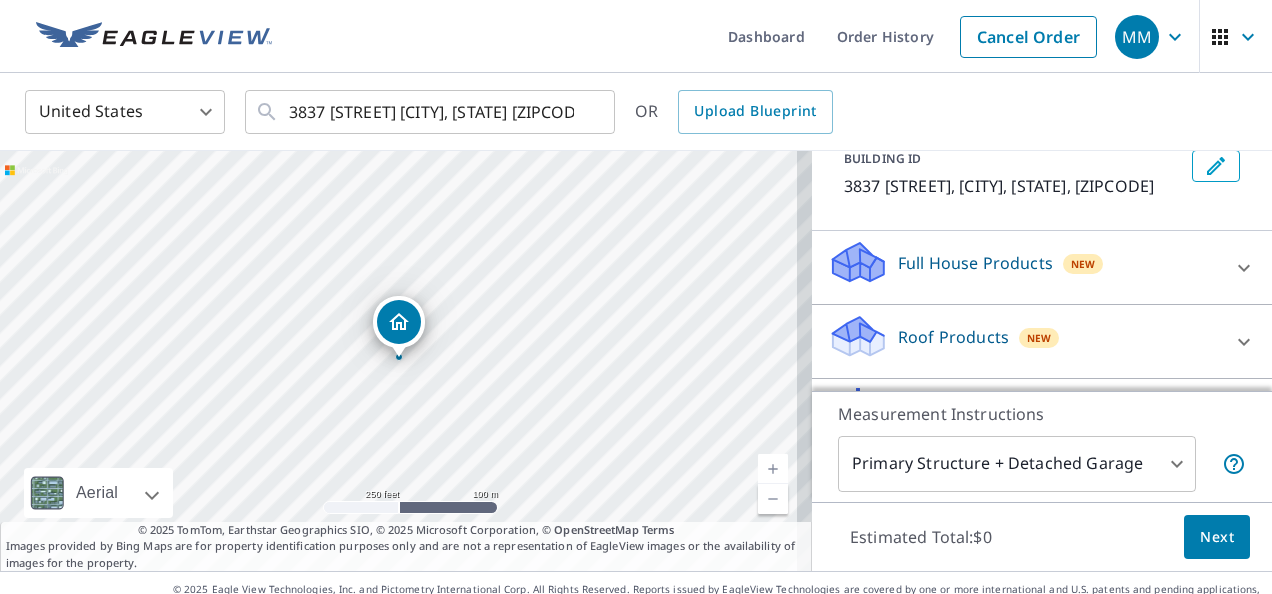 scroll, scrollTop: 128, scrollLeft: 0, axis: vertical 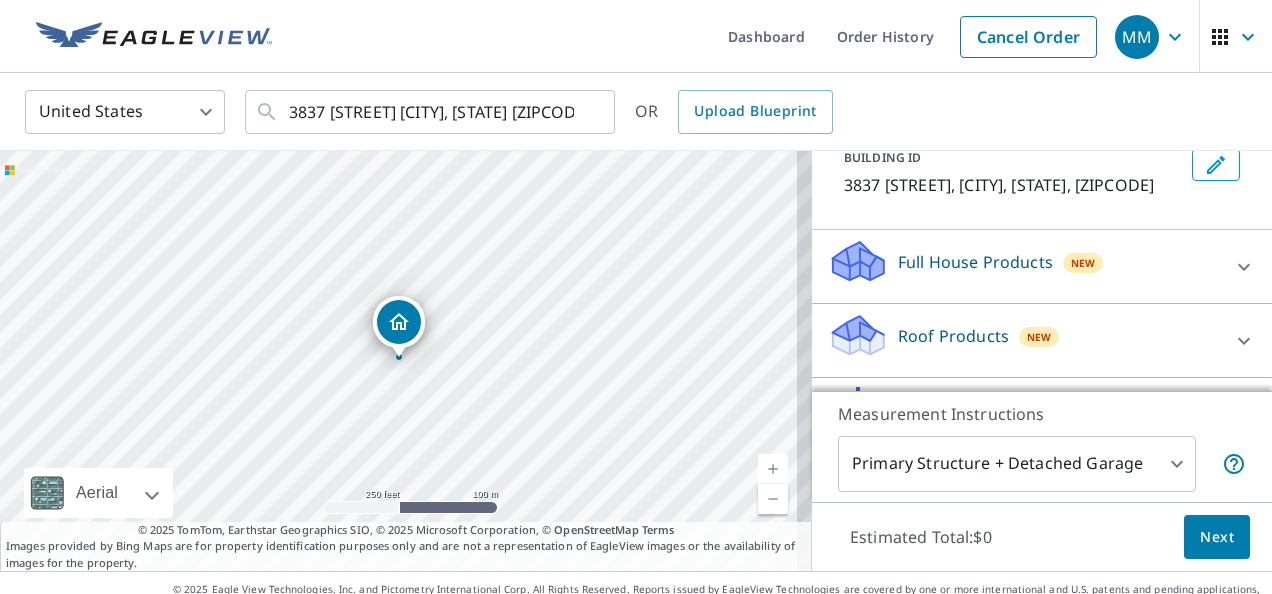 click at bounding box center [1244, 341] 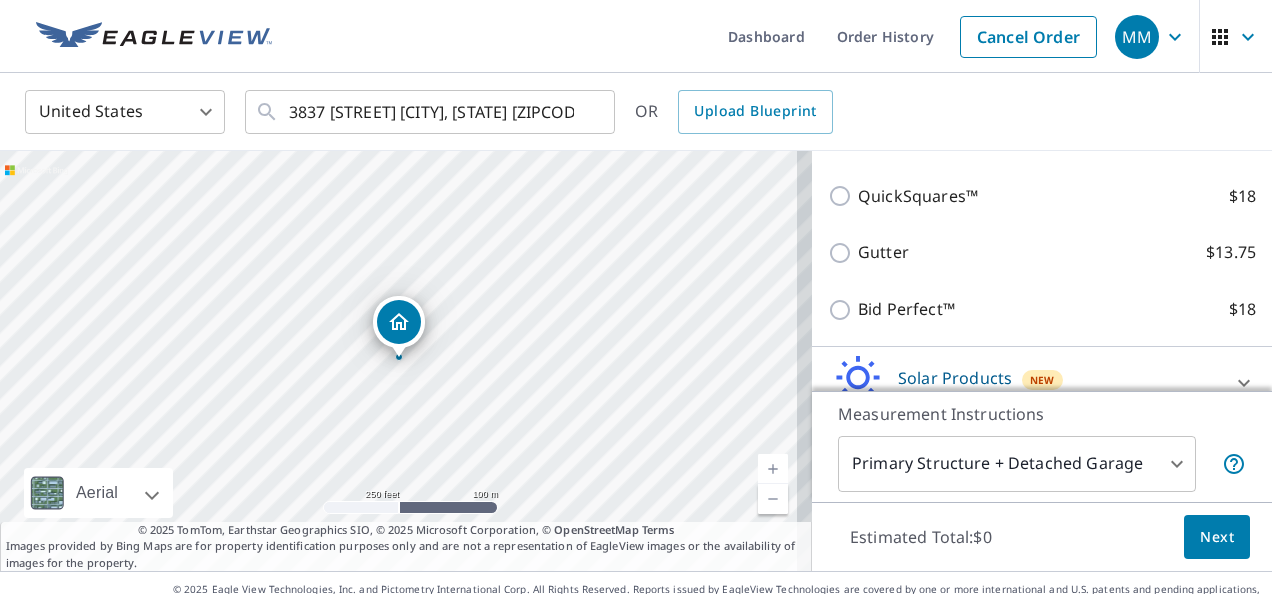 click on "Bid Perfect™ $18" at bounding box center [843, 310] 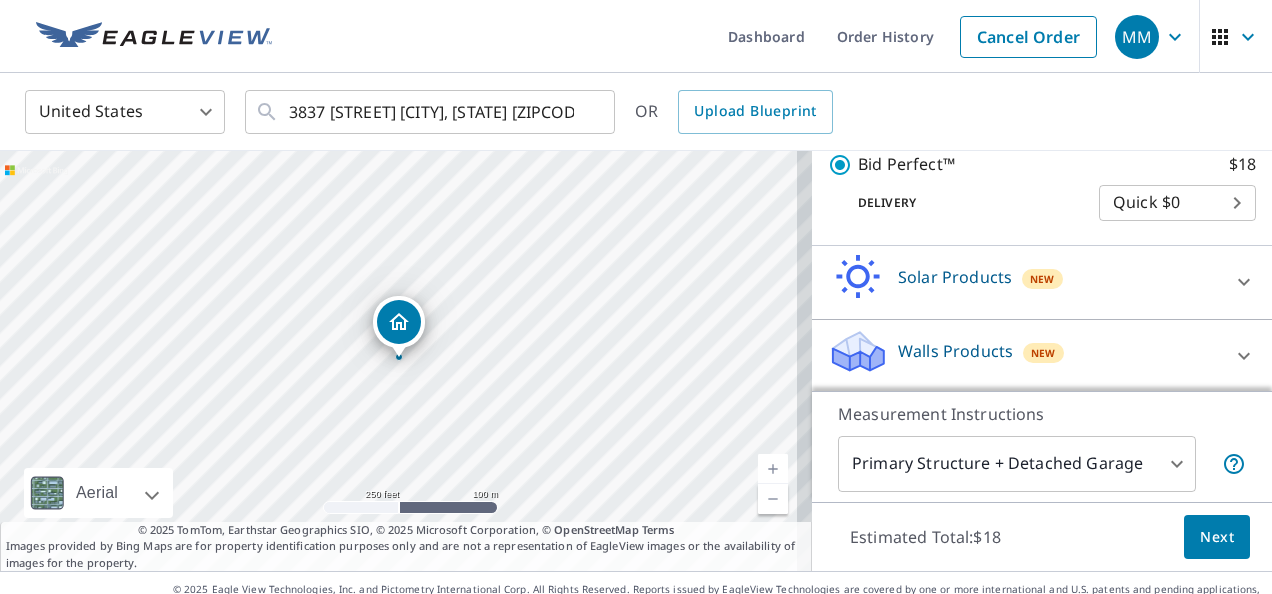 scroll, scrollTop: 554, scrollLeft: 0, axis: vertical 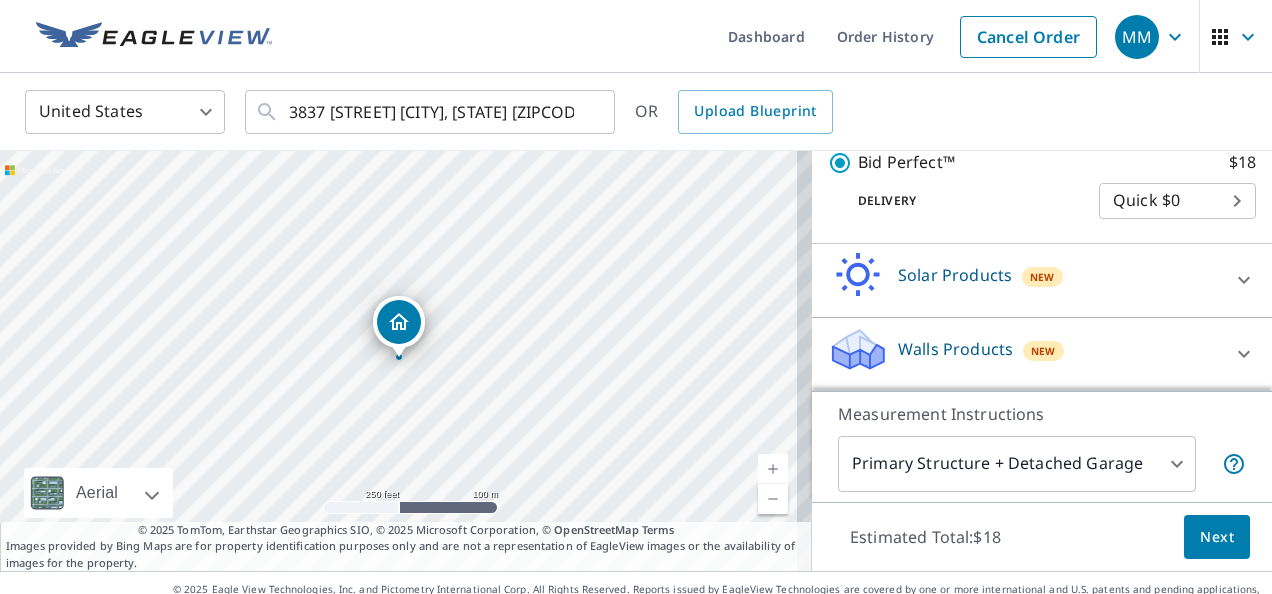click on "Next" at bounding box center (1217, 537) 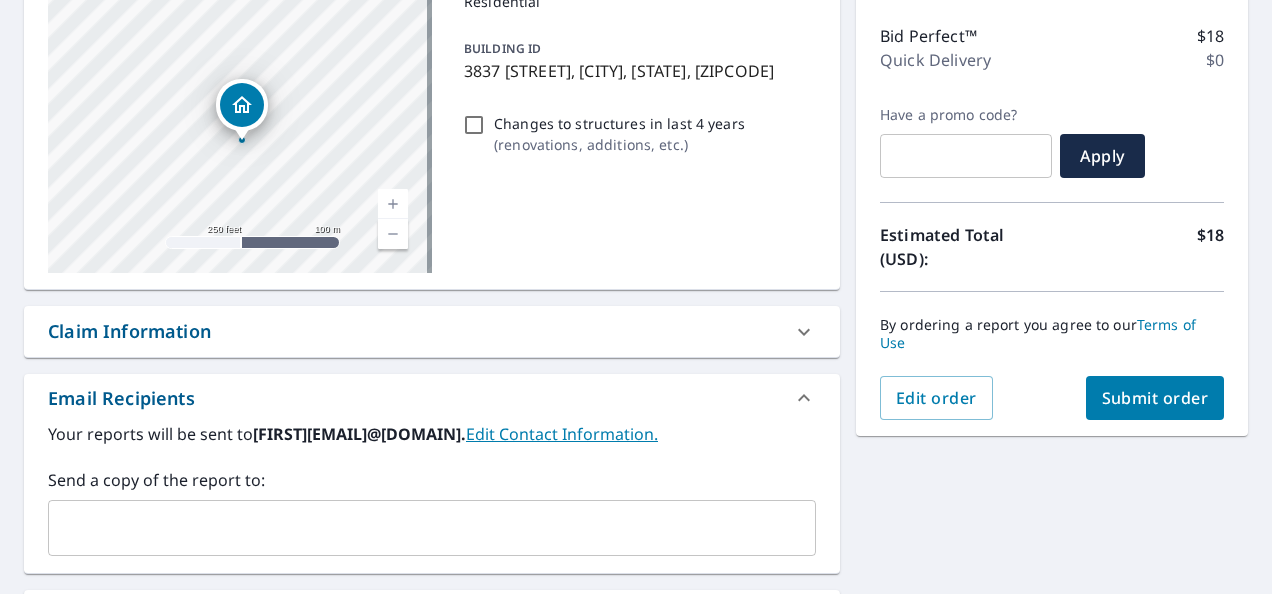 scroll, scrollTop: 246, scrollLeft: 0, axis: vertical 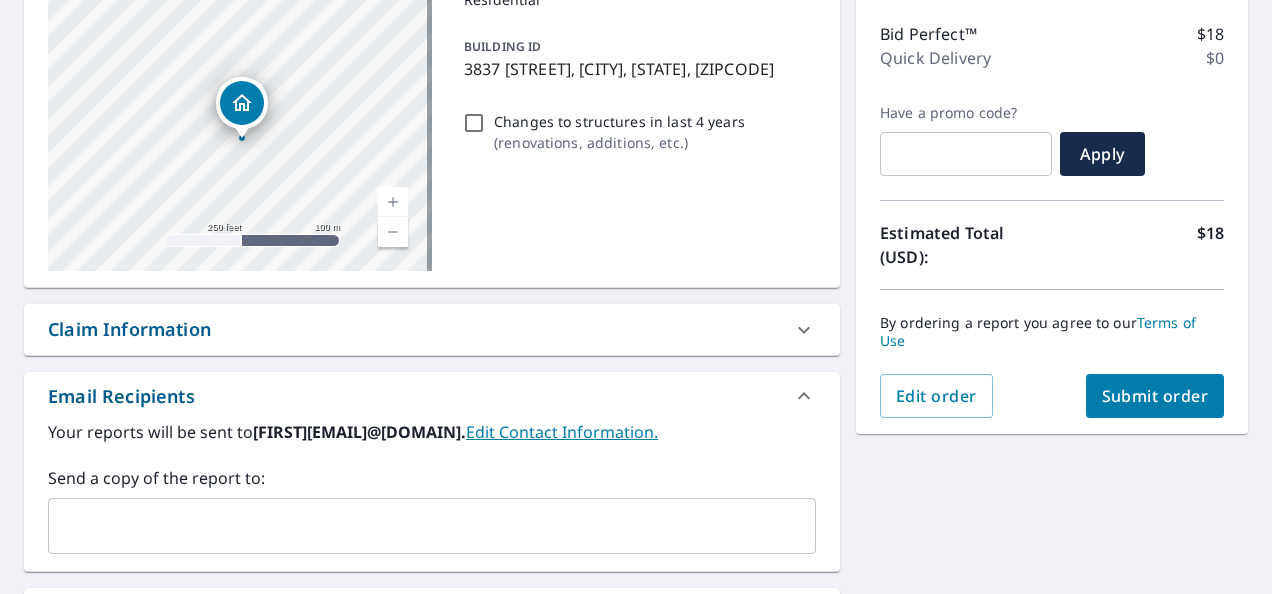 click on "Submit order" at bounding box center (1155, 396) 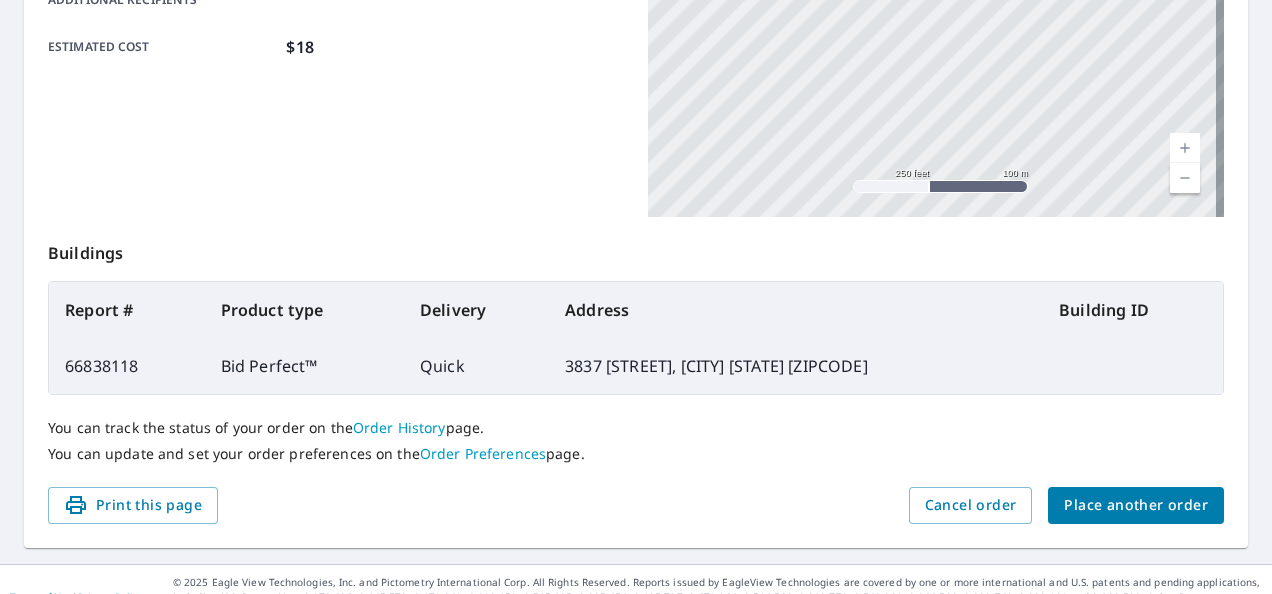 scroll, scrollTop: 563, scrollLeft: 0, axis: vertical 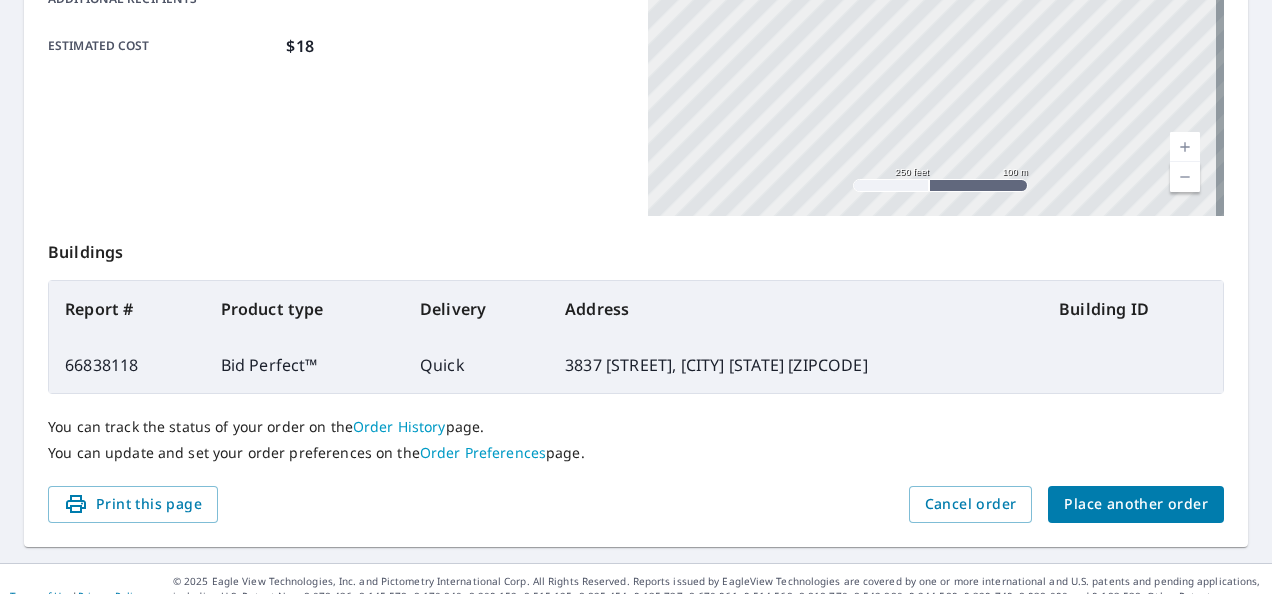 click on "Place another order" at bounding box center [1136, 504] 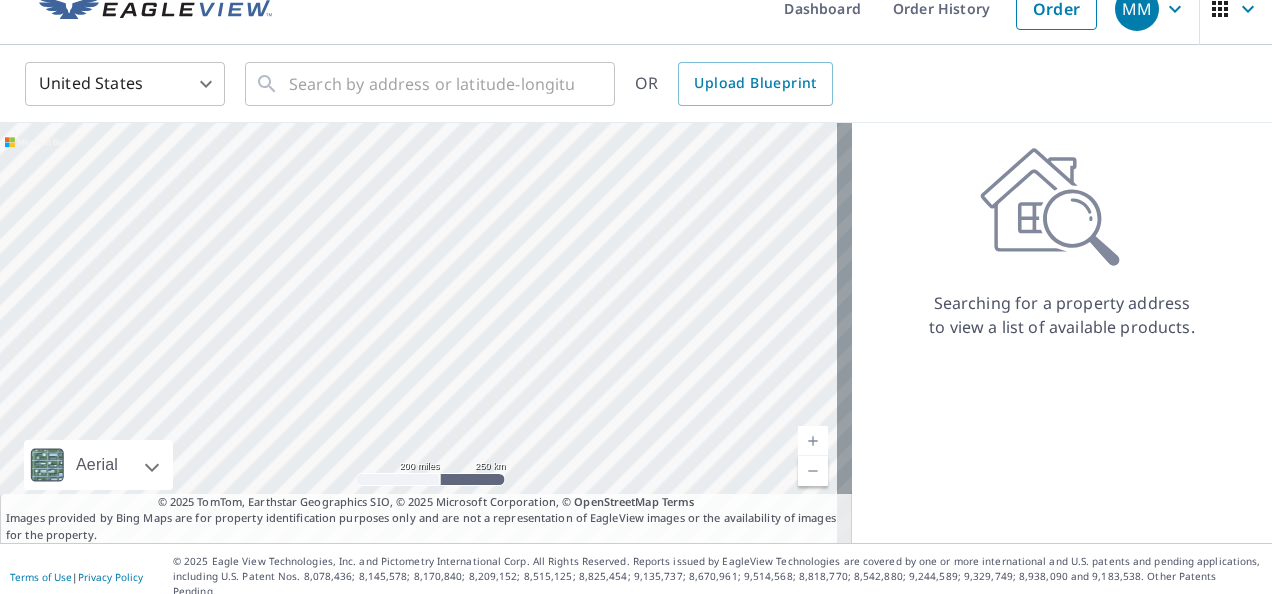scroll, scrollTop: 0, scrollLeft: 0, axis: both 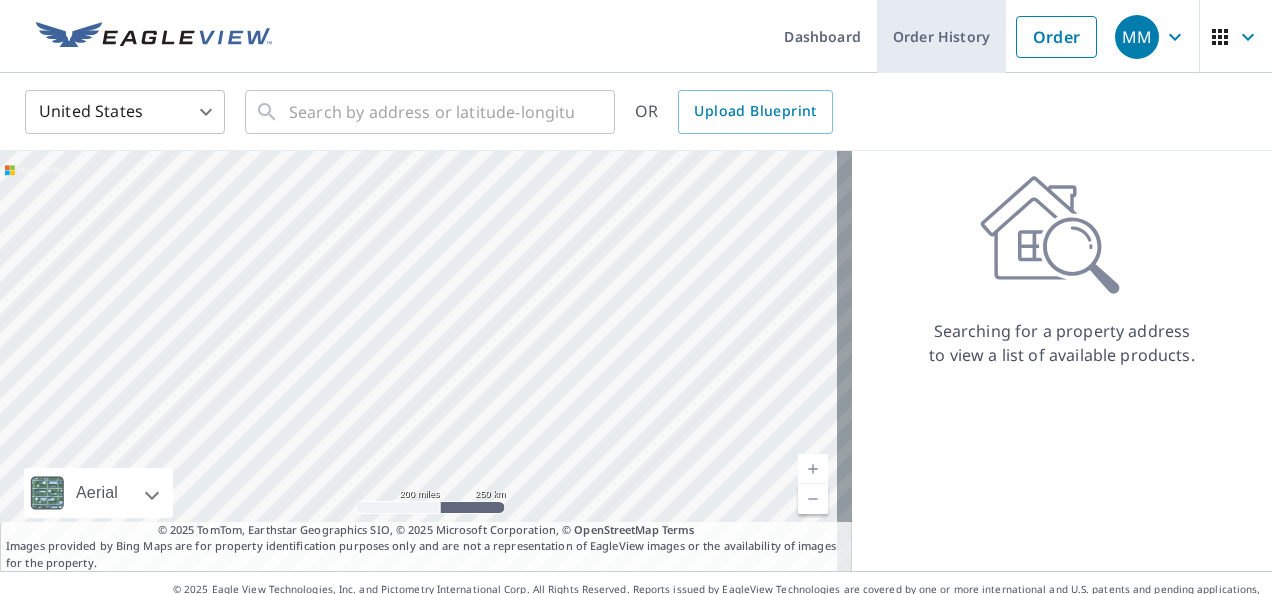 click on "Order History" at bounding box center [941, 36] 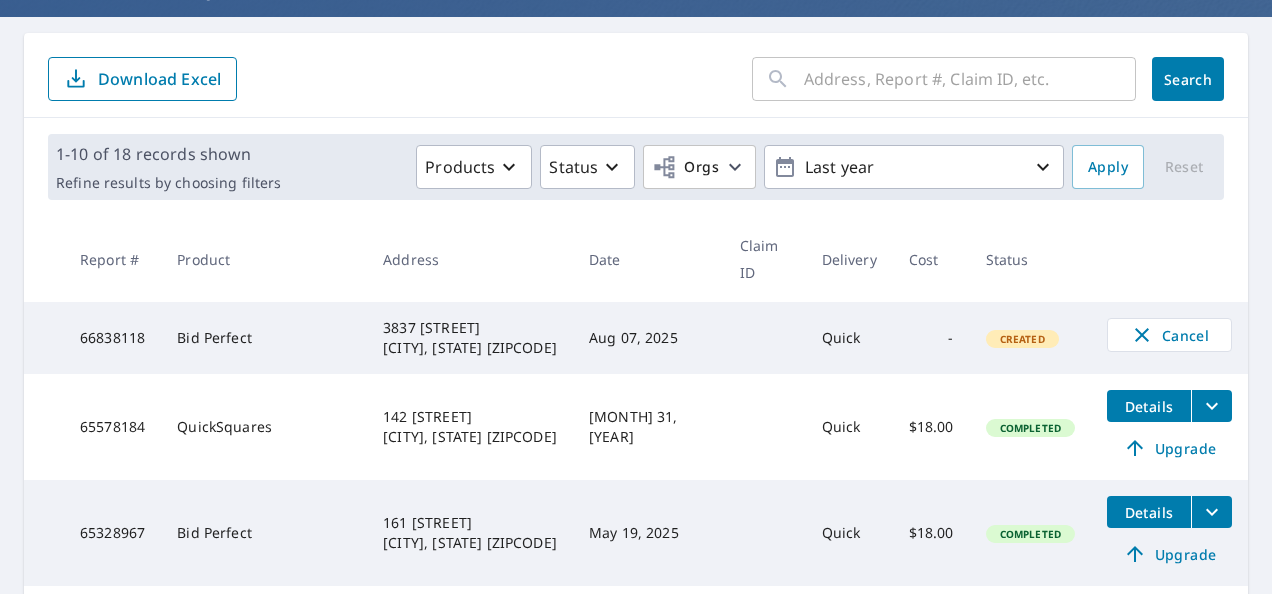 scroll, scrollTop: 0, scrollLeft: 0, axis: both 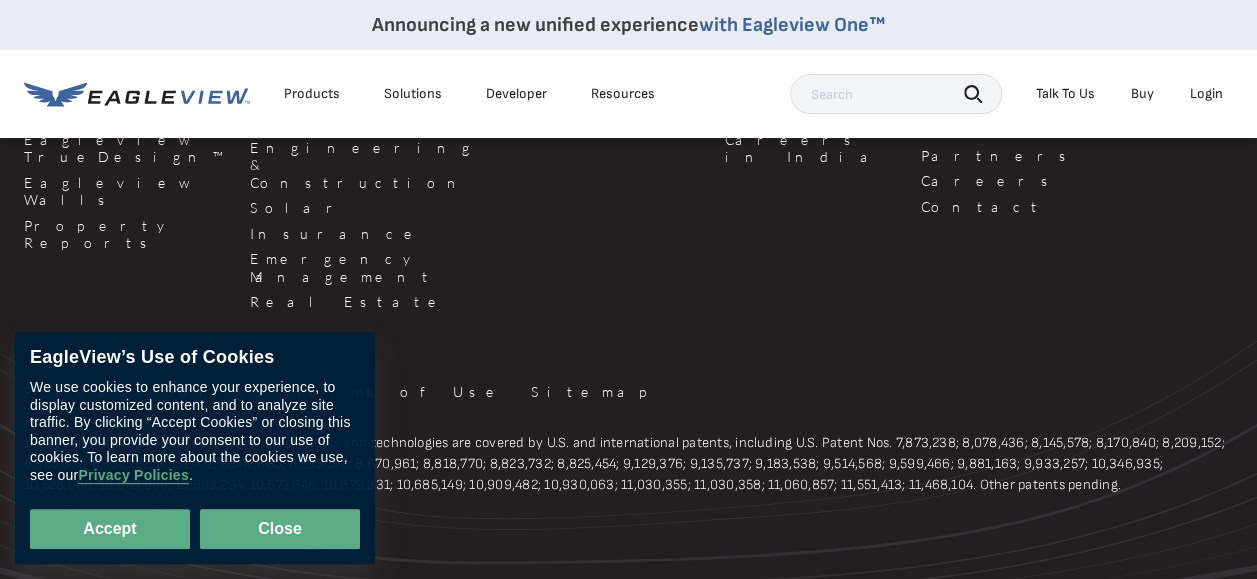 click on "Close" at bounding box center (280, 529) 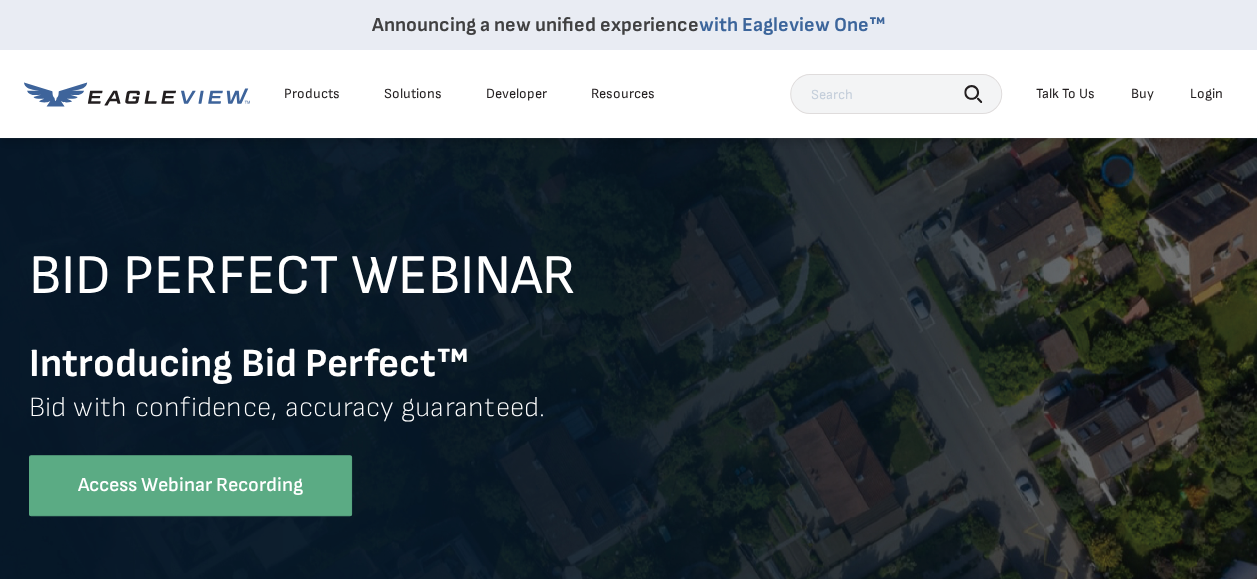 scroll, scrollTop: 0, scrollLeft: 0, axis: both 